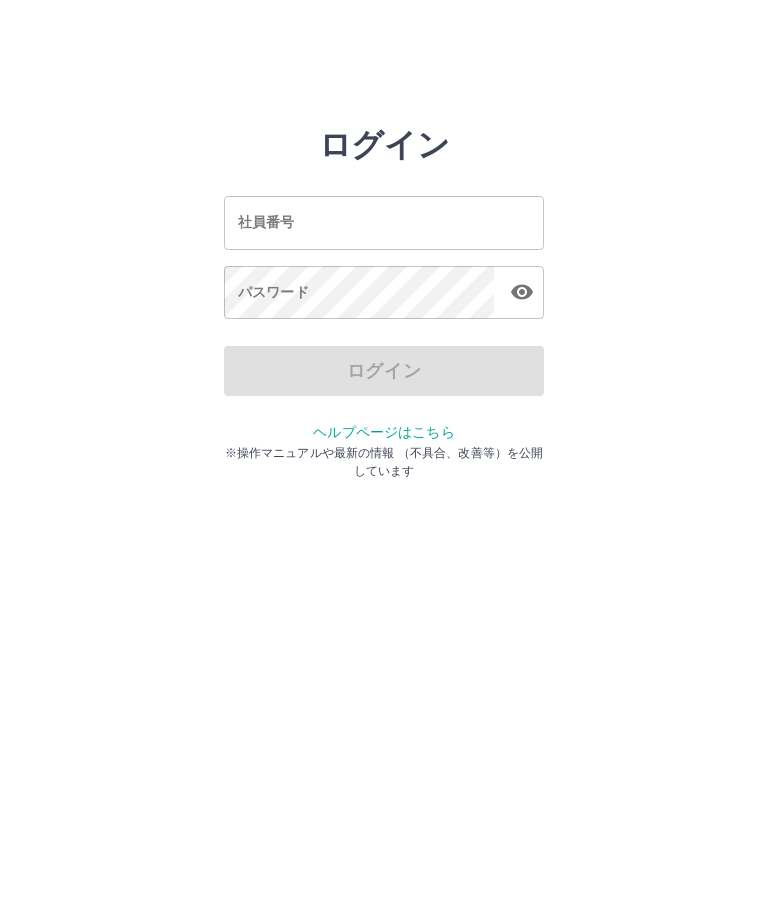 scroll, scrollTop: 0, scrollLeft: 0, axis: both 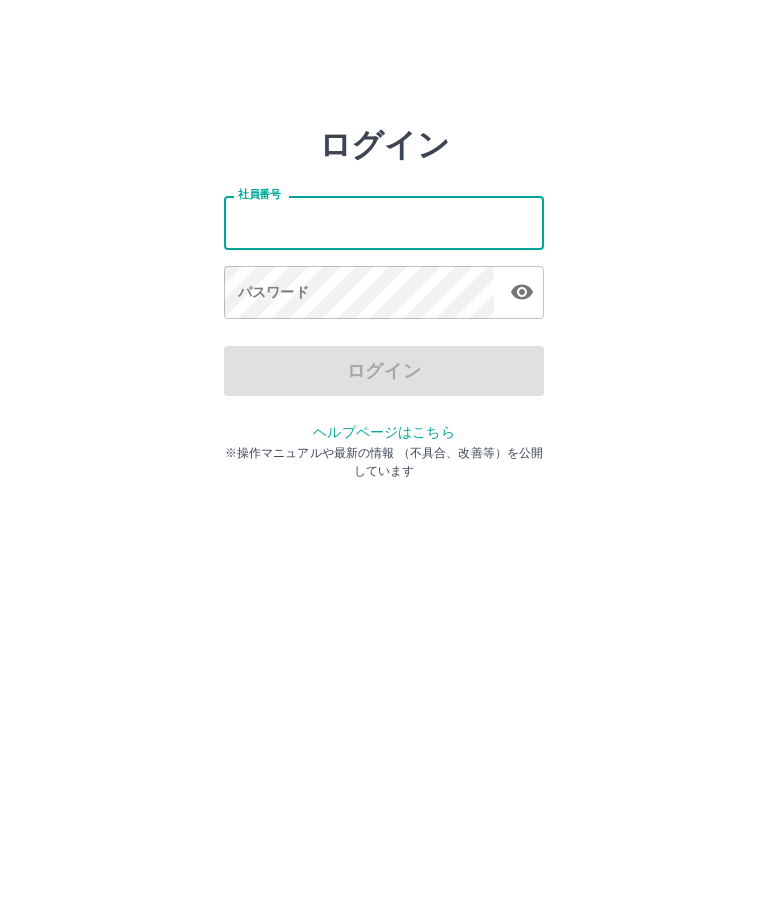 type on "*******" 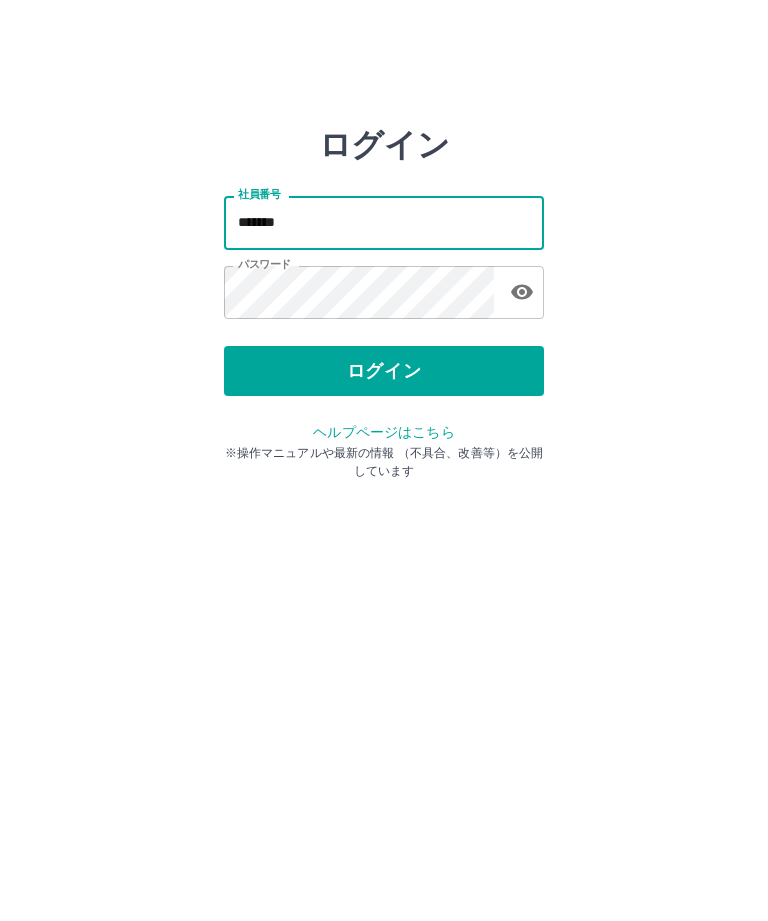 click on "ログイン" at bounding box center [384, 371] 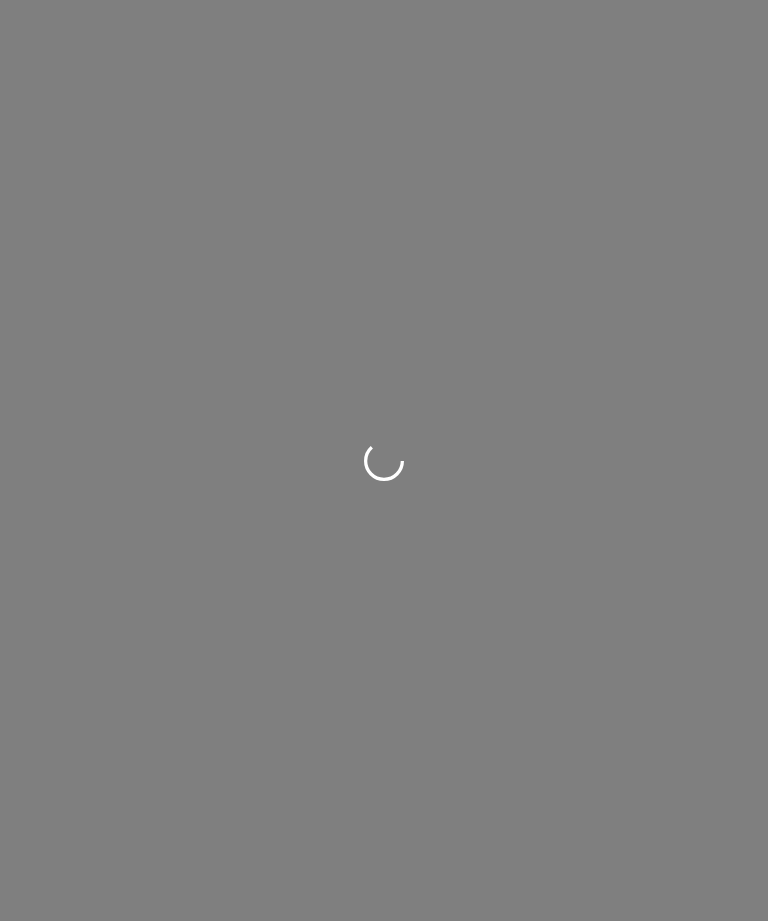 scroll, scrollTop: 0, scrollLeft: 0, axis: both 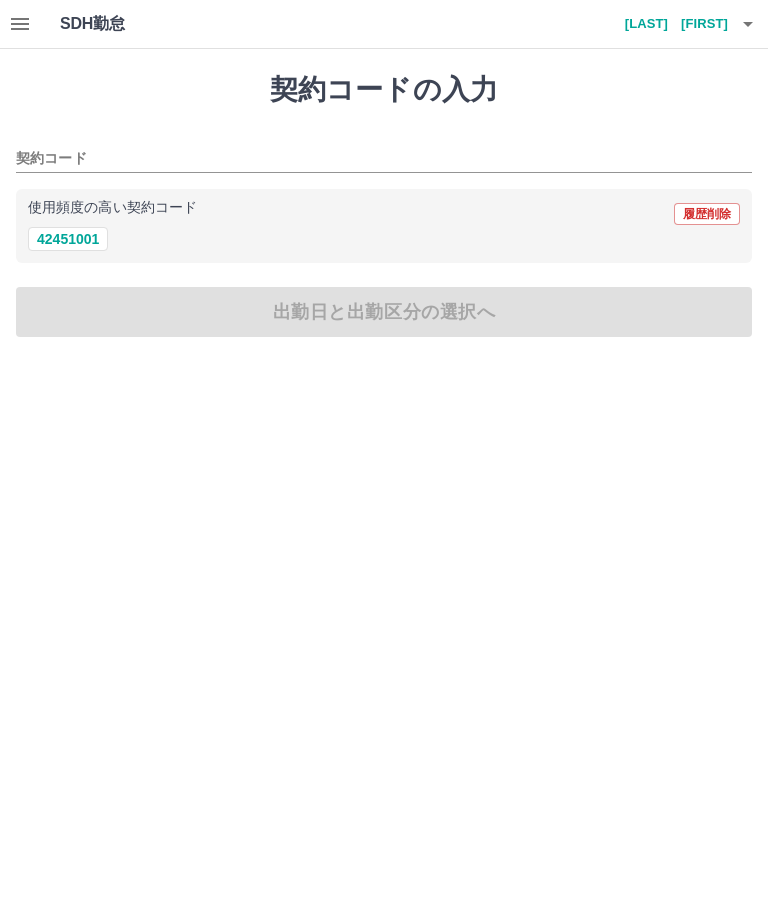 click on "42451001" at bounding box center [68, 239] 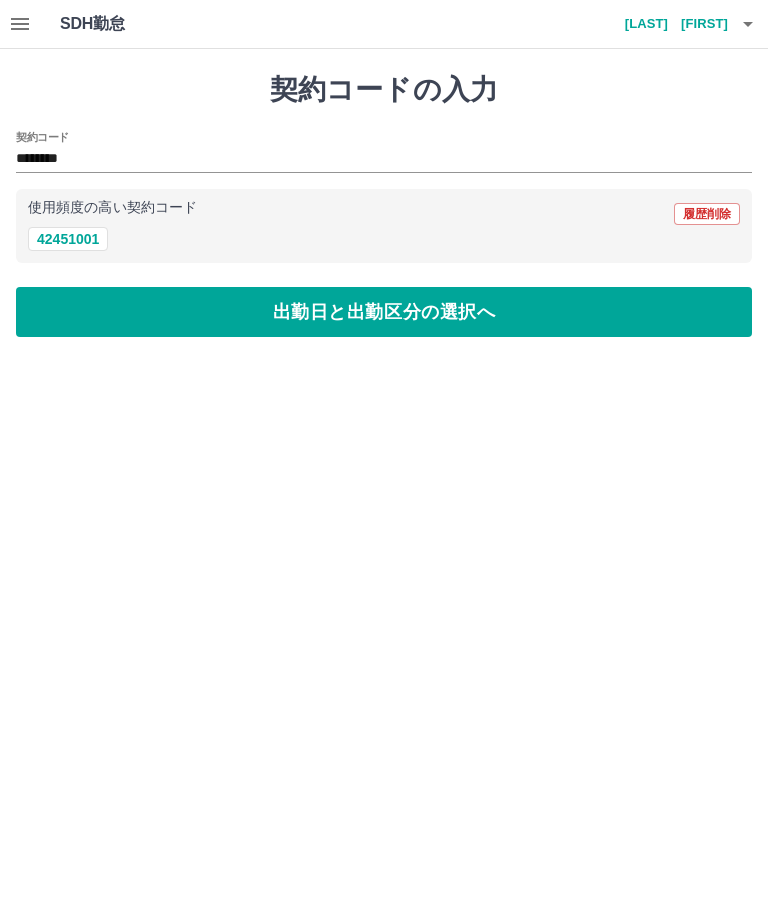 click on "出勤日と出勤区分の選択へ" at bounding box center (384, 312) 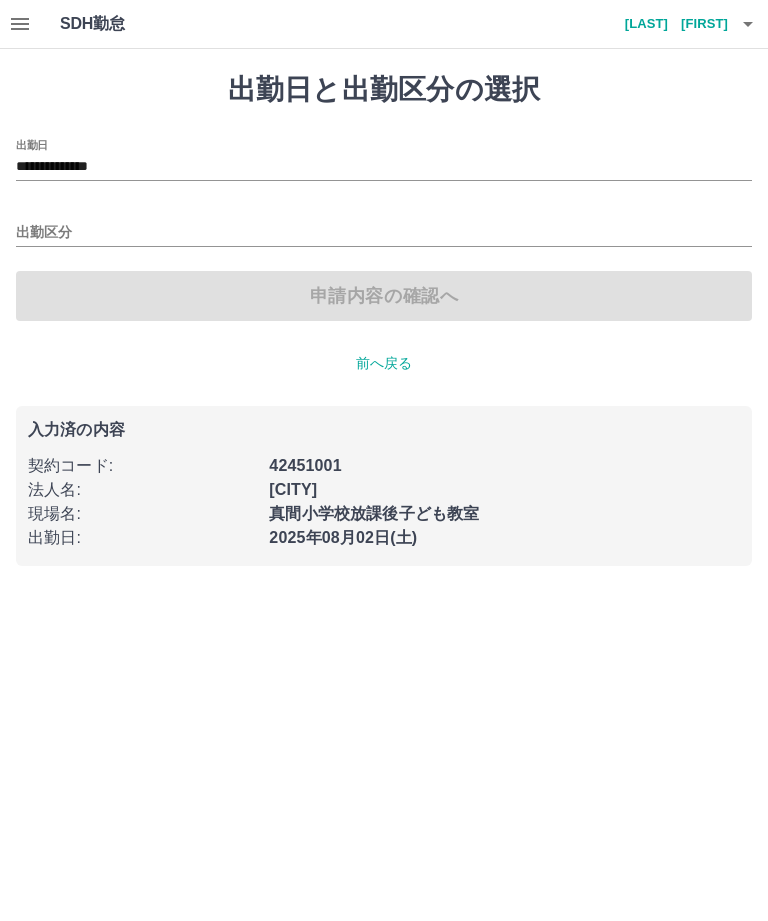 click on "出勤区分" at bounding box center [384, 233] 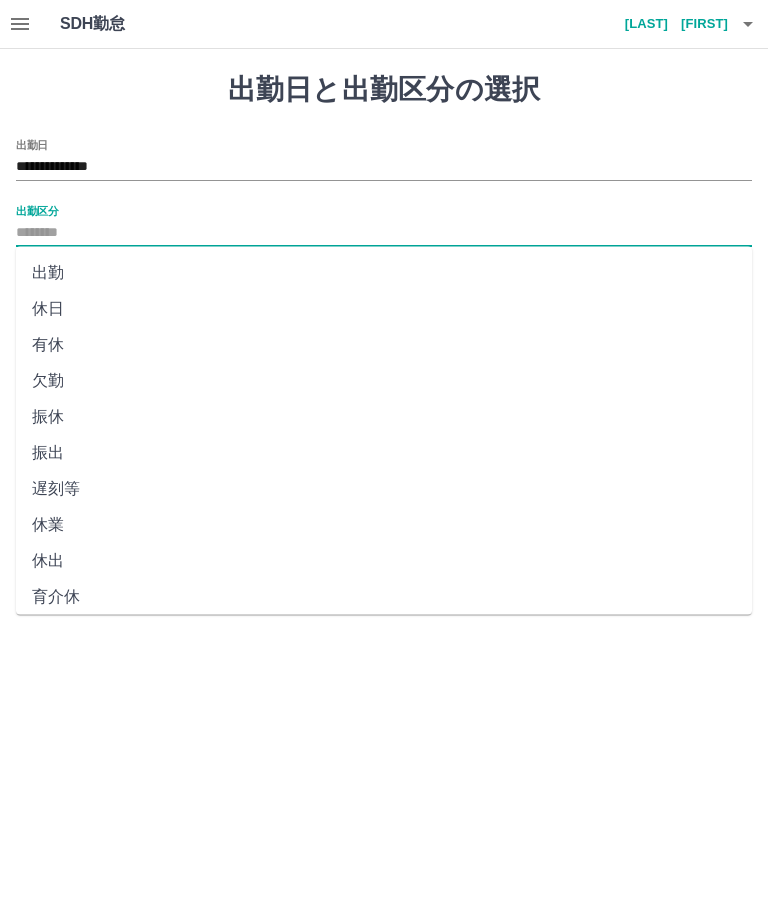 click on "出勤" at bounding box center (384, 273) 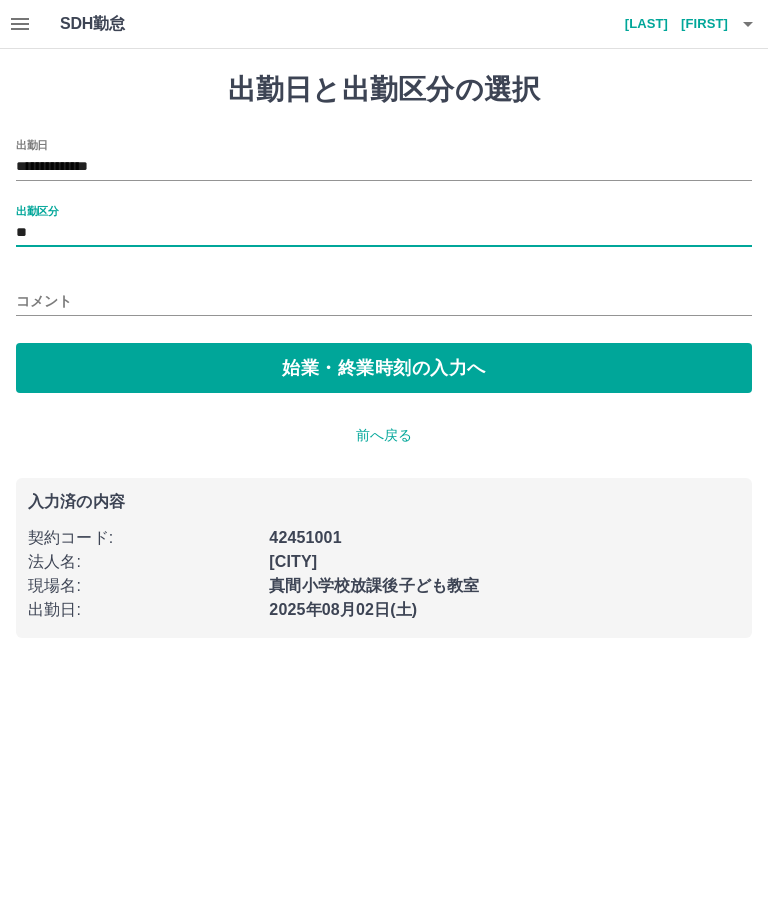 type on "**" 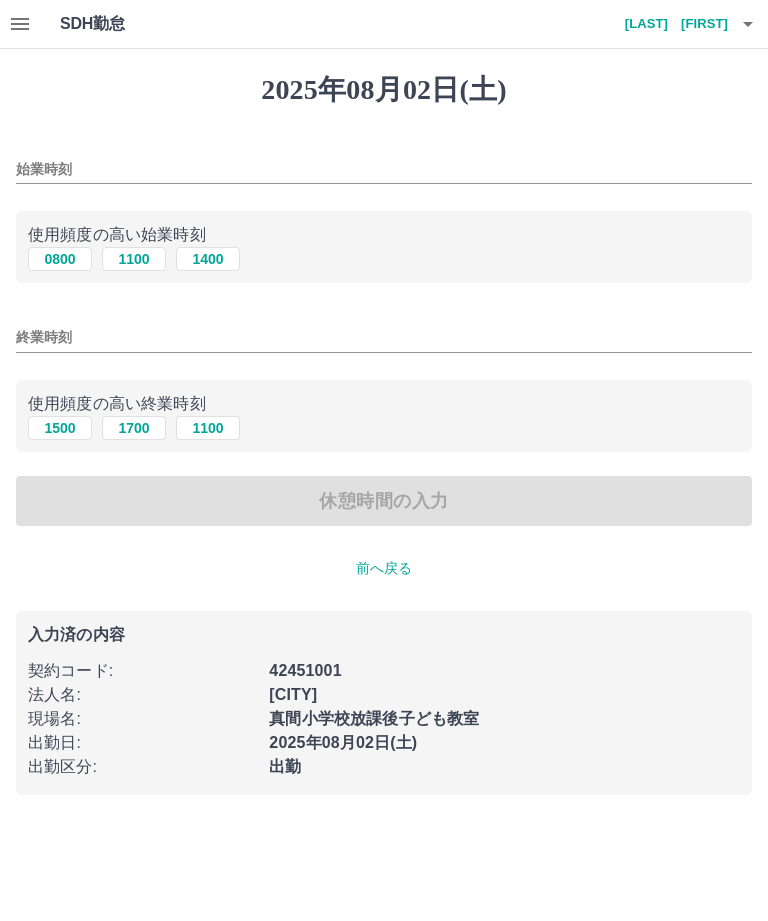 click on "0800" at bounding box center (60, 259) 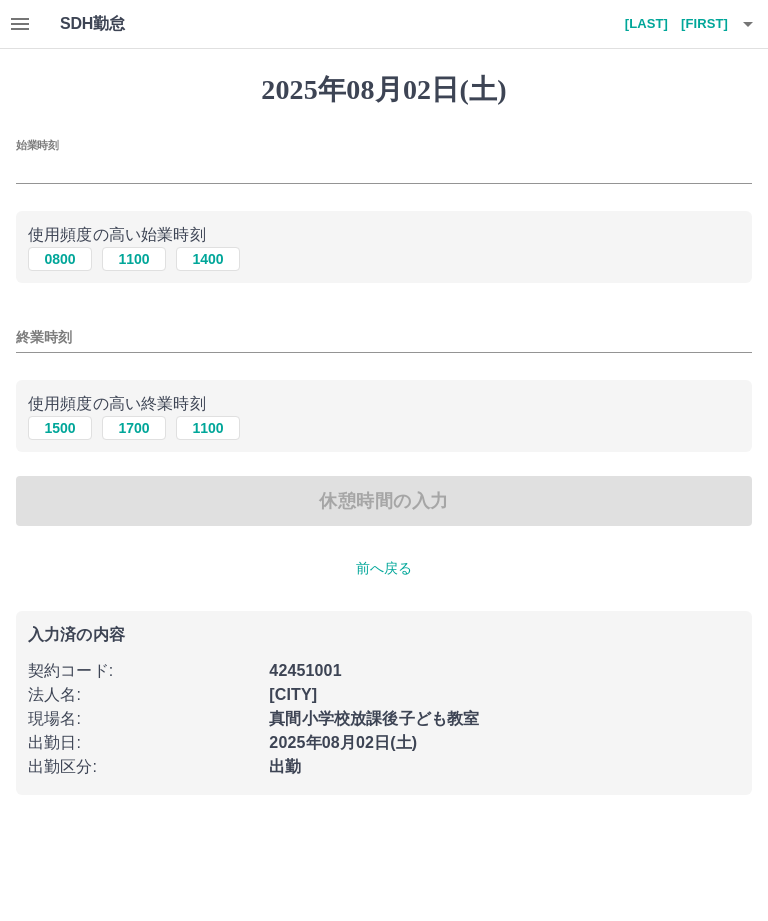 type on "****" 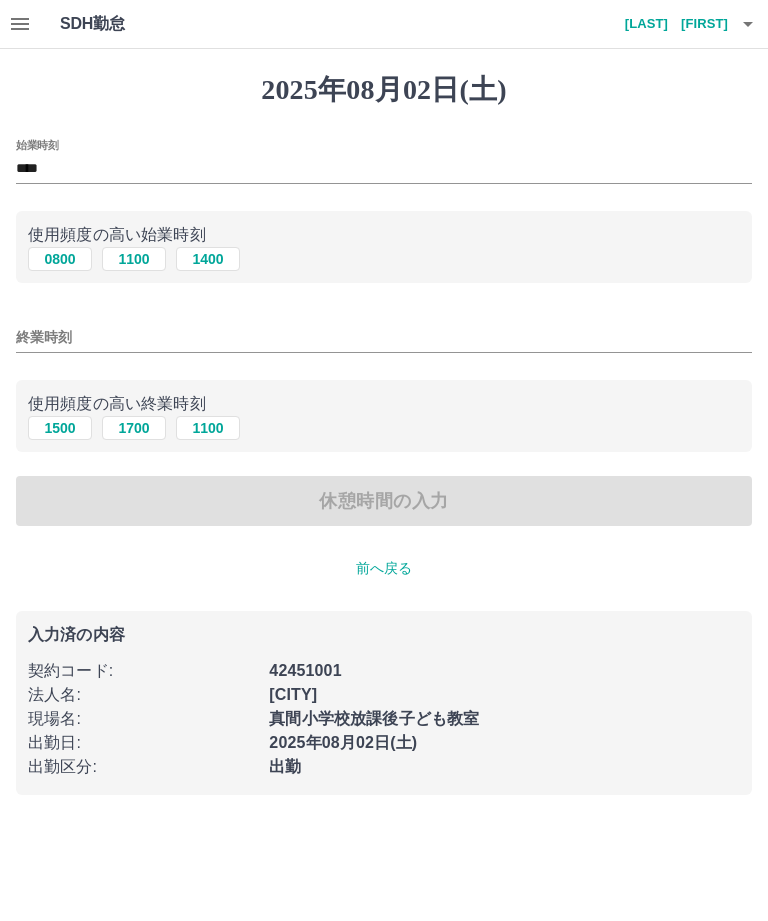 click on "1100" at bounding box center [208, 428] 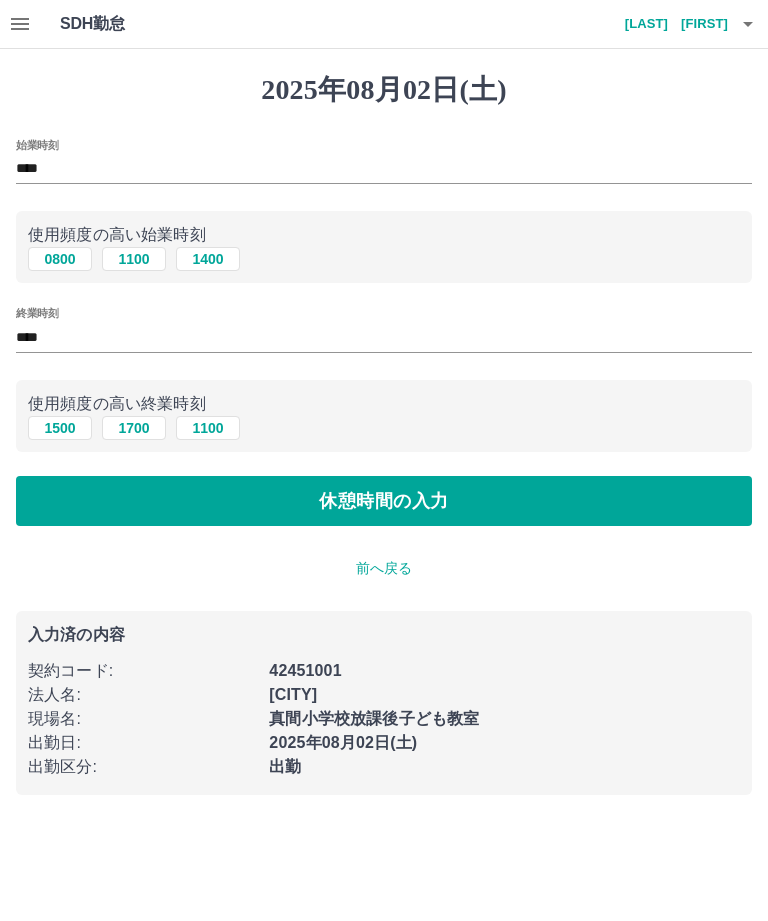 click on "休憩時間の入力" at bounding box center (384, 501) 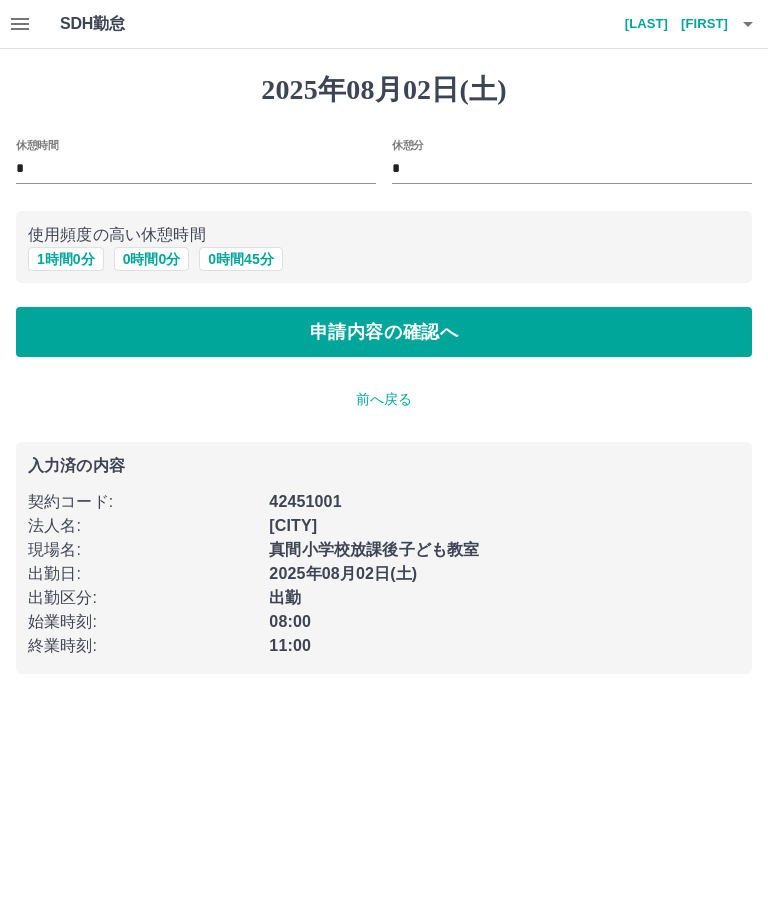 click on "申請内容の確認へ" at bounding box center (384, 332) 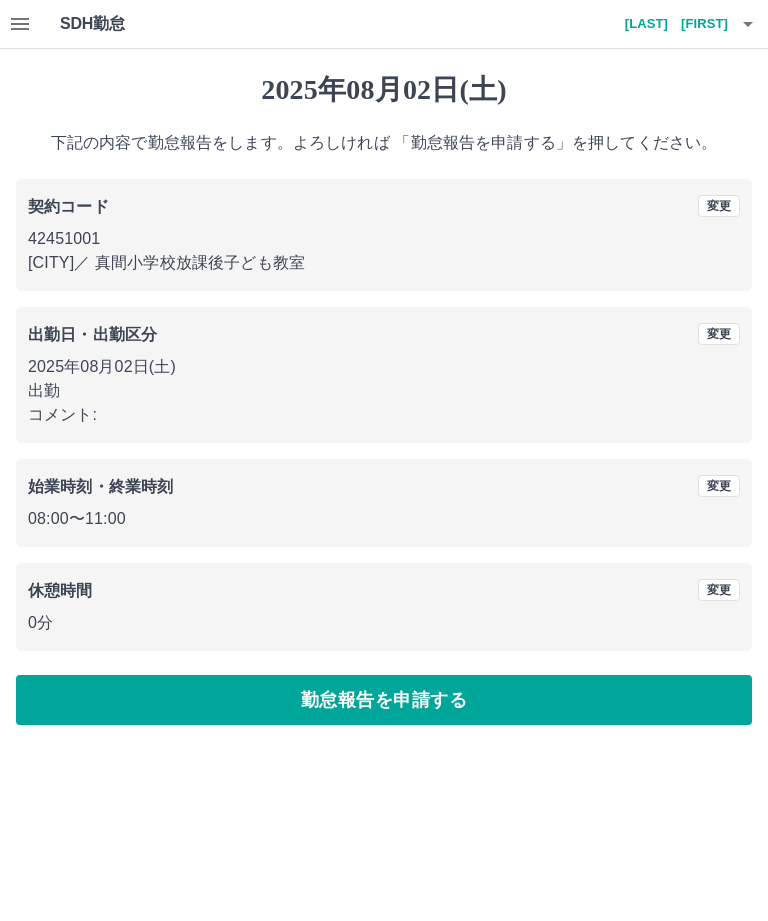 click on "勤怠報告を申請する" at bounding box center (384, 700) 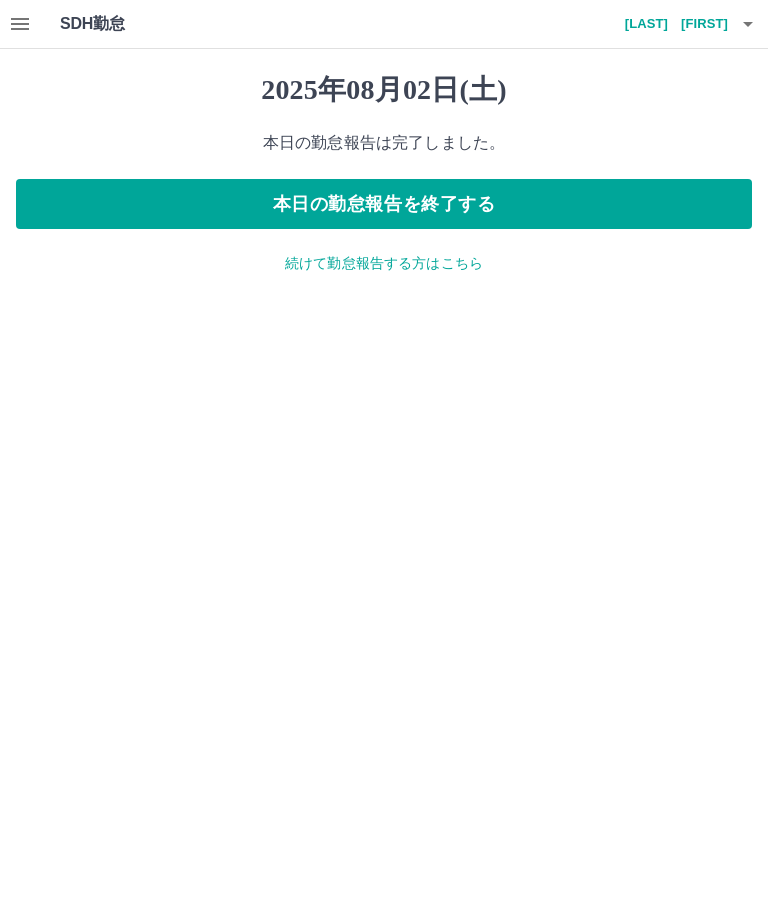 click on "続けて勤怠報告する方はこちら" at bounding box center [384, 263] 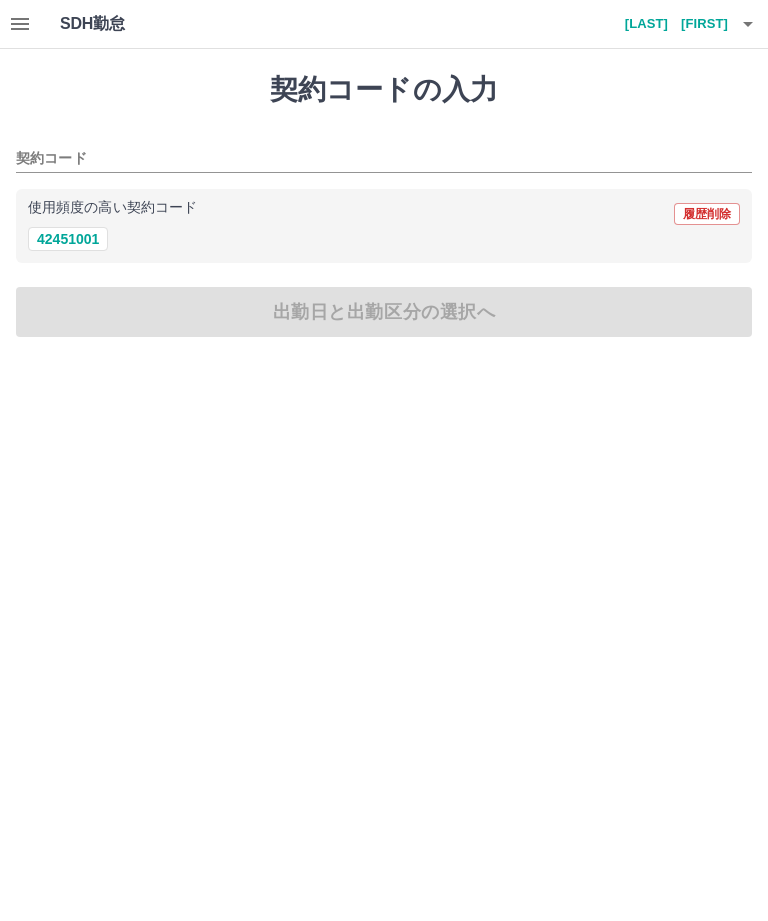 click on "42451001" at bounding box center (68, 239) 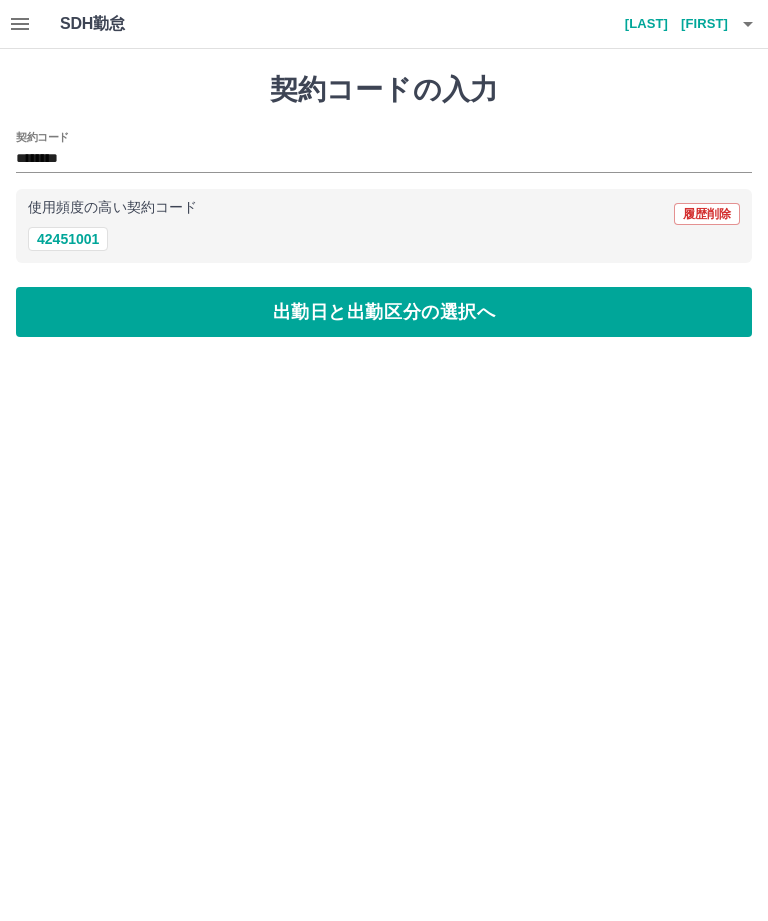 click on "出勤日と出勤区分の選択へ" at bounding box center (384, 312) 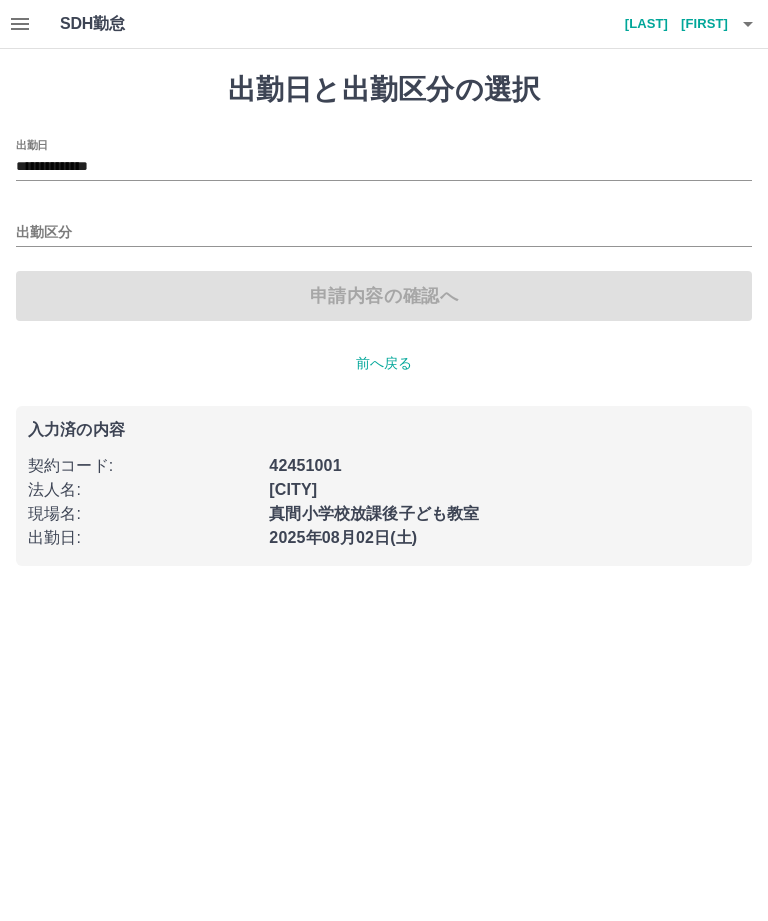click on "**********" at bounding box center (384, 167) 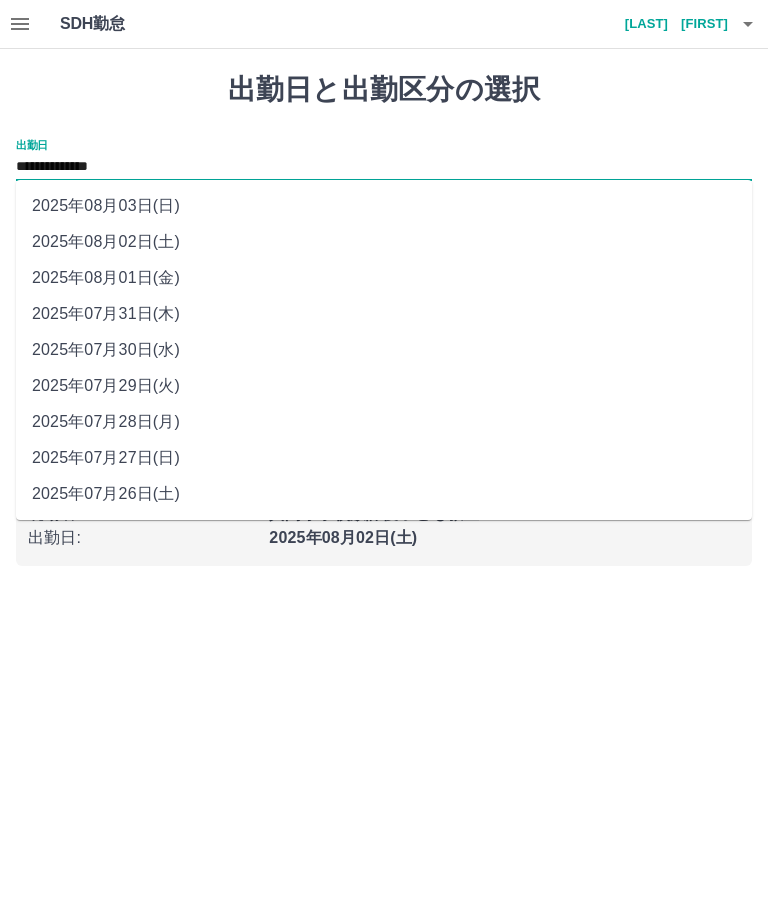 click on "2025年08月01日(金)" at bounding box center [384, 278] 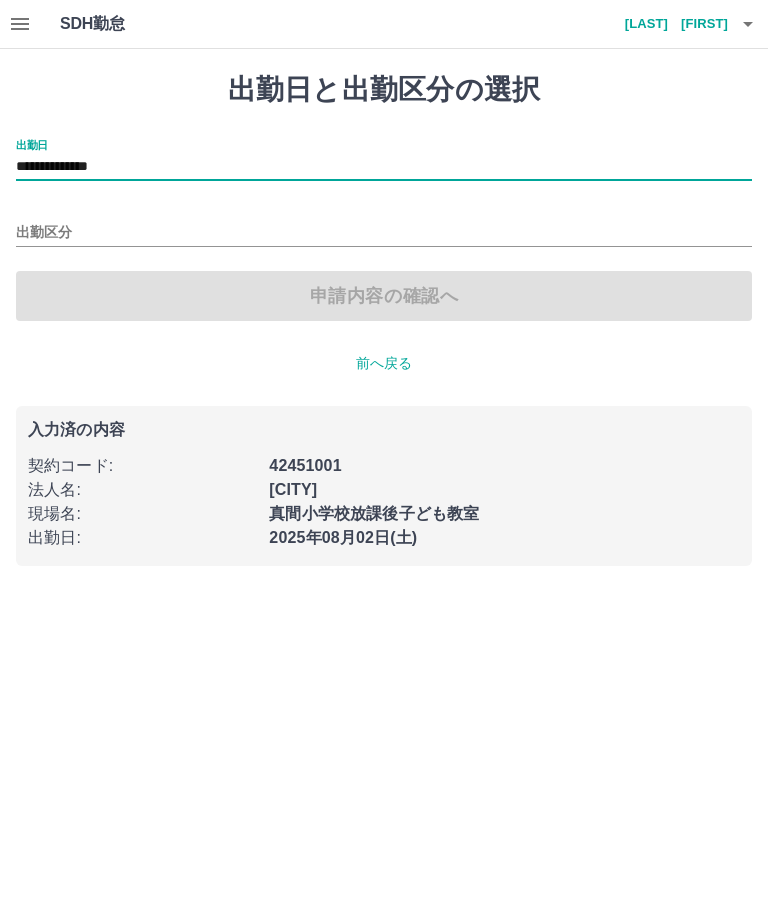 click on "出勤区分" at bounding box center [384, 233] 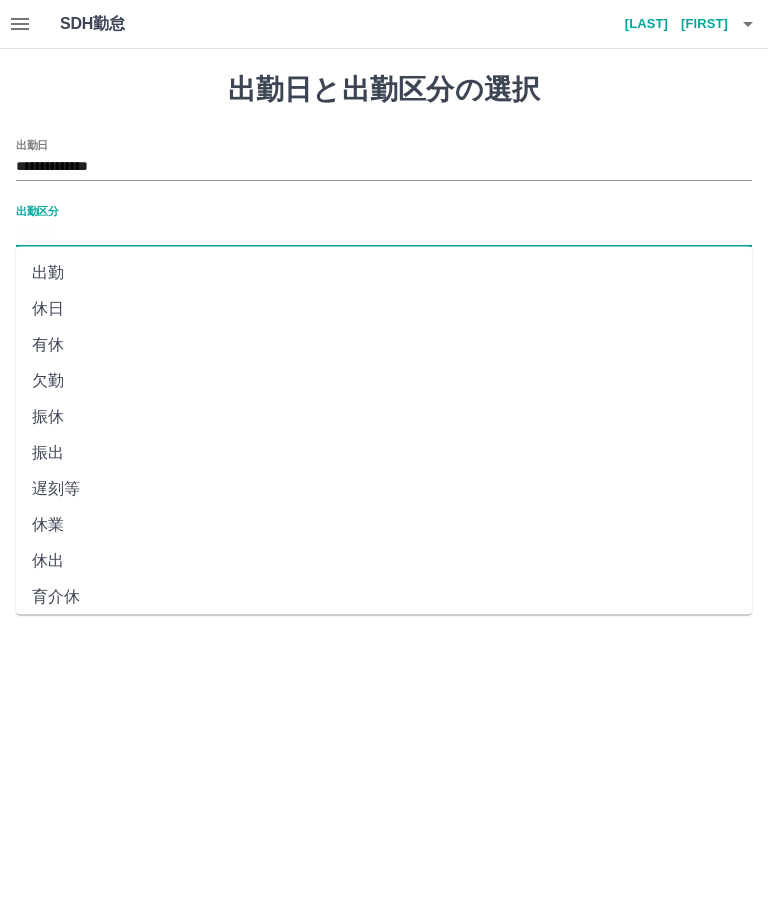 click on "出勤" at bounding box center (384, 273) 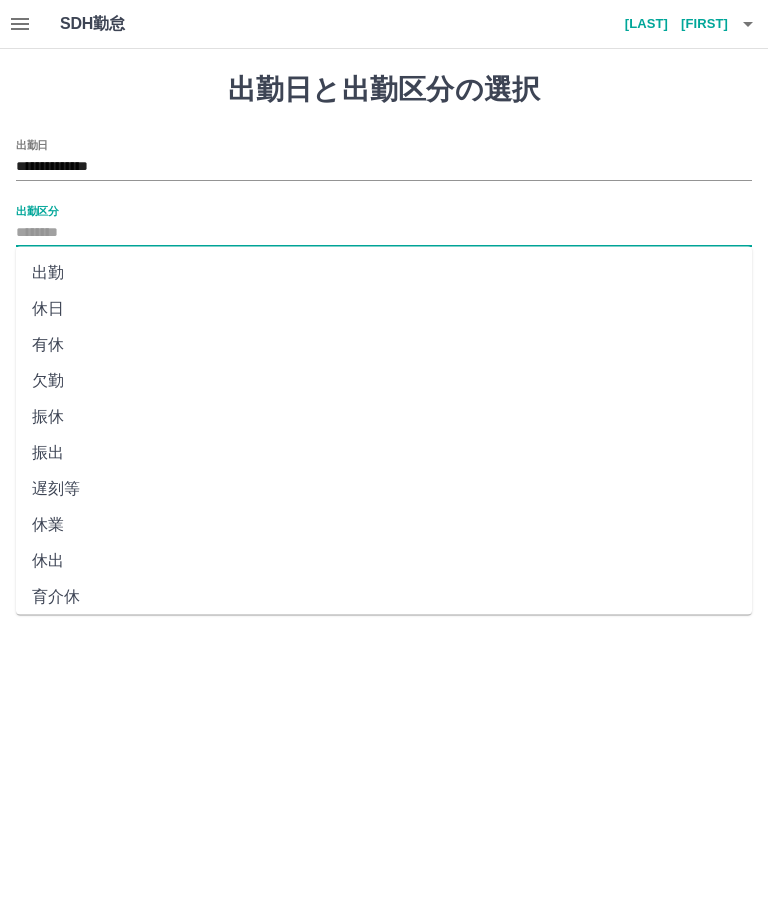 type on "**" 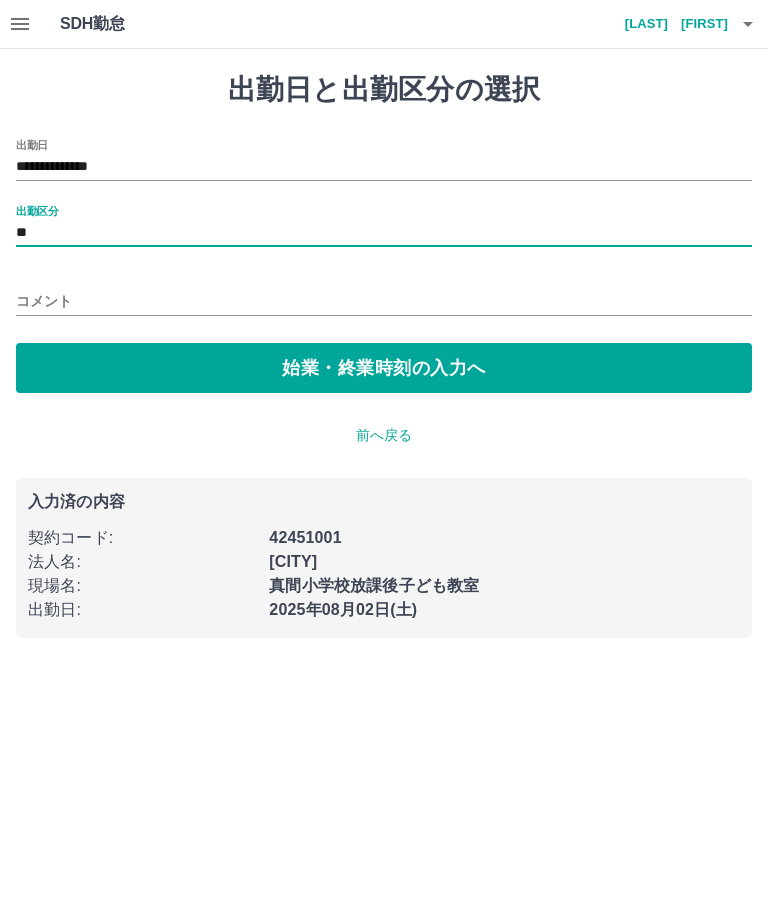 click on "始業・終業時刻の入力へ" at bounding box center [384, 368] 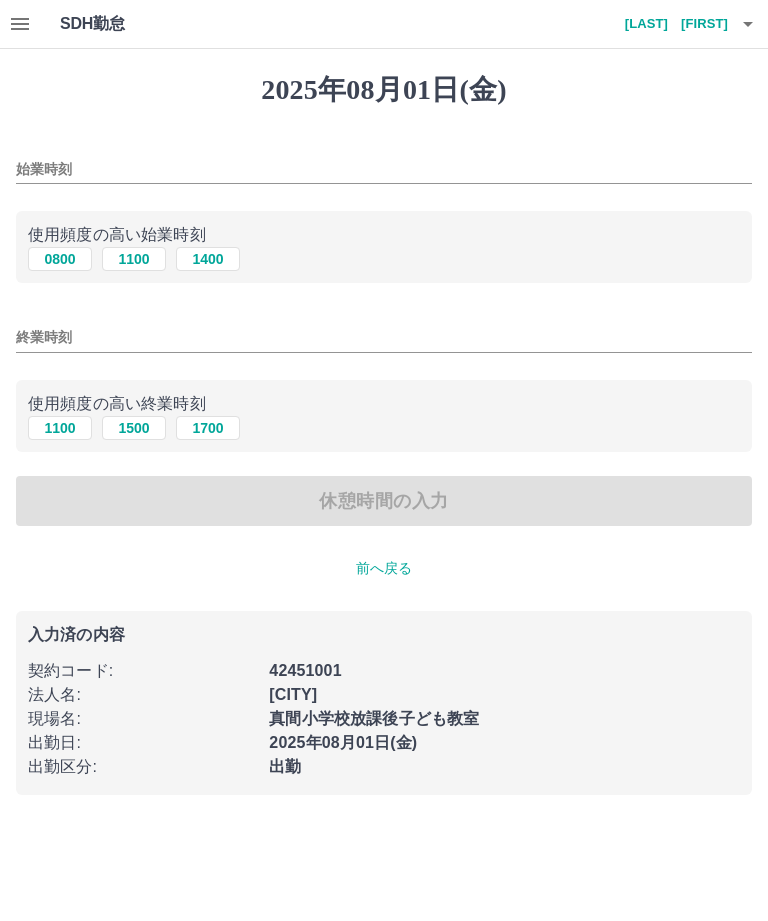 click on "0800" at bounding box center (60, 259) 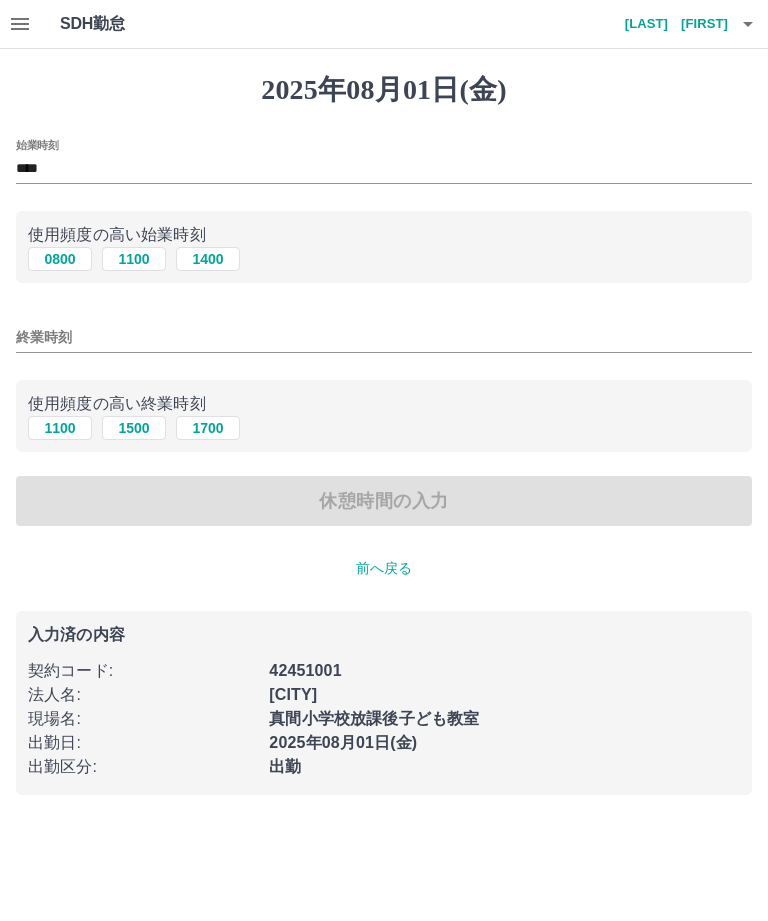 click on "終業時刻" at bounding box center [384, 337] 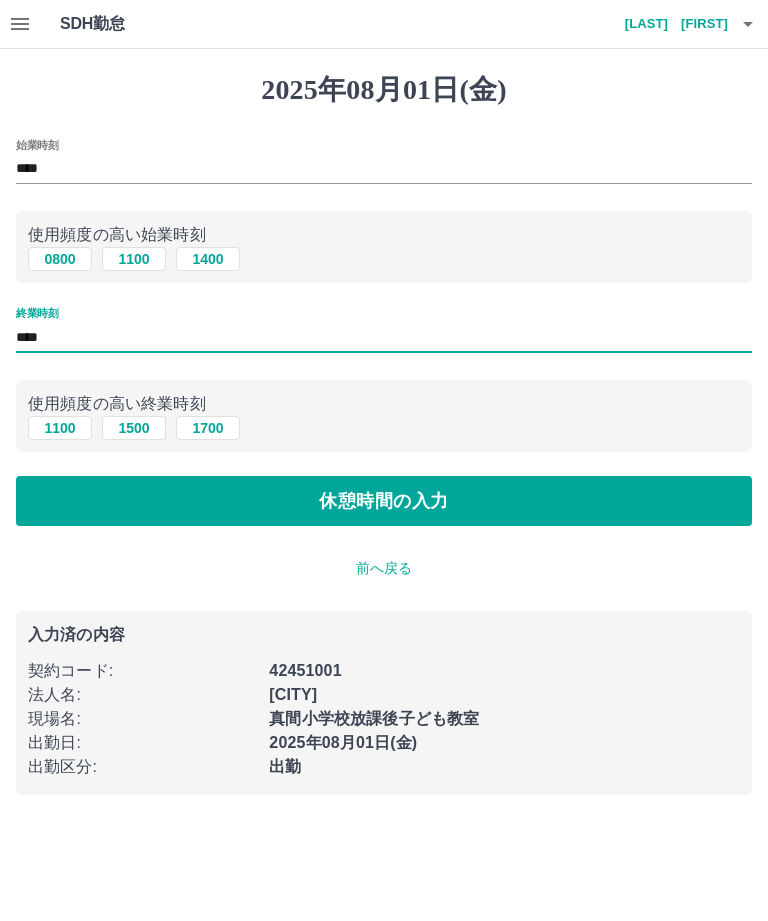 type on "****" 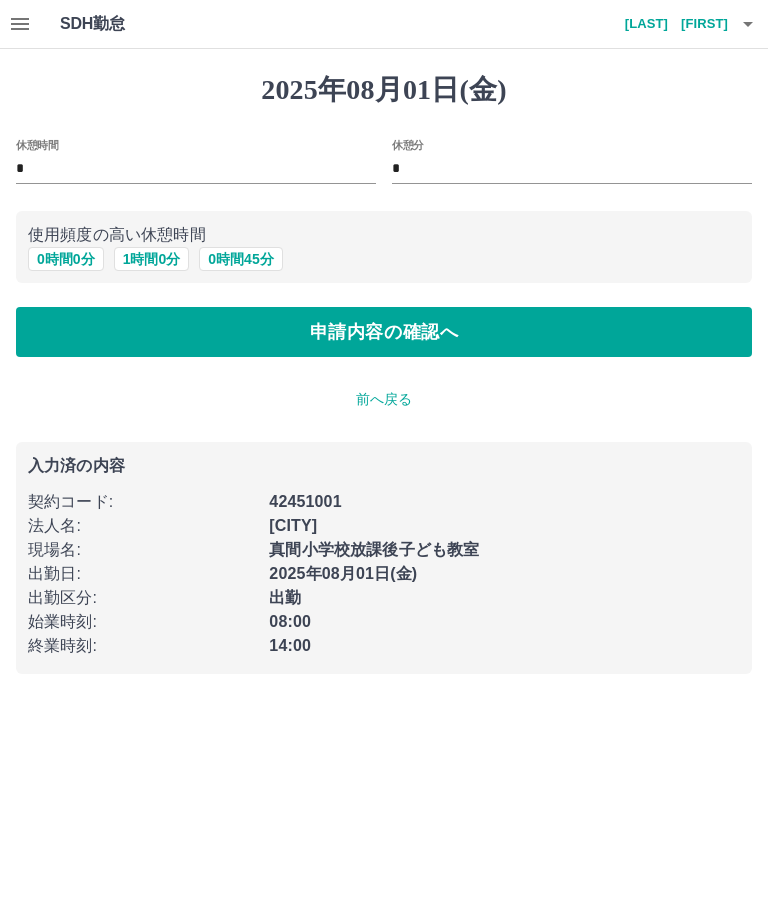 click on "申請内容の確認へ" at bounding box center [384, 332] 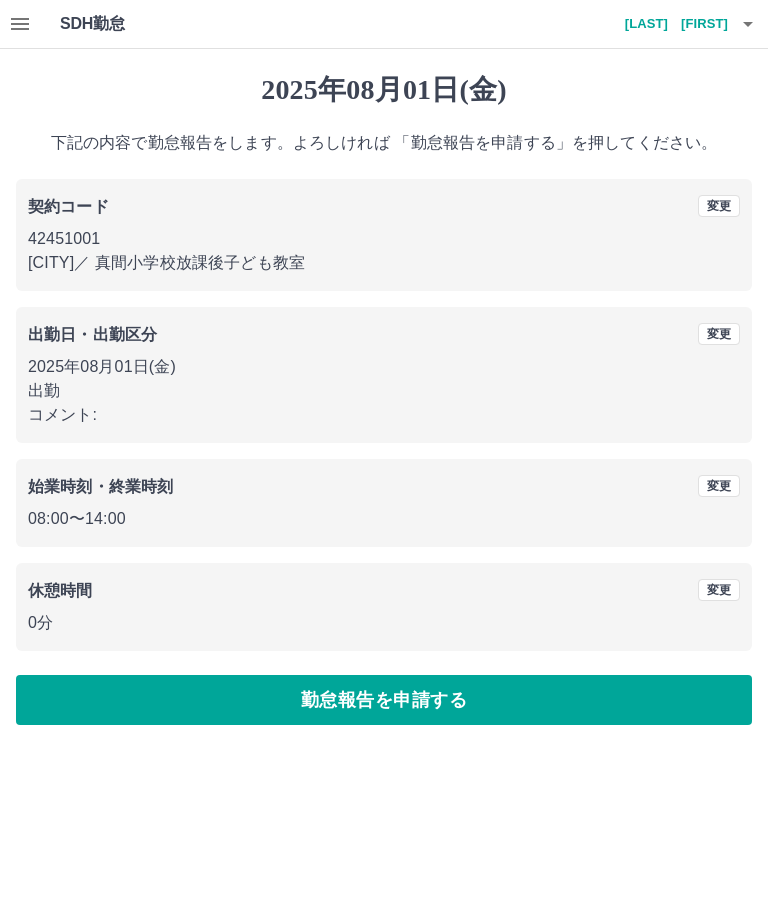 click on "勤怠報告を申請する" at bounding box center (384, 700) 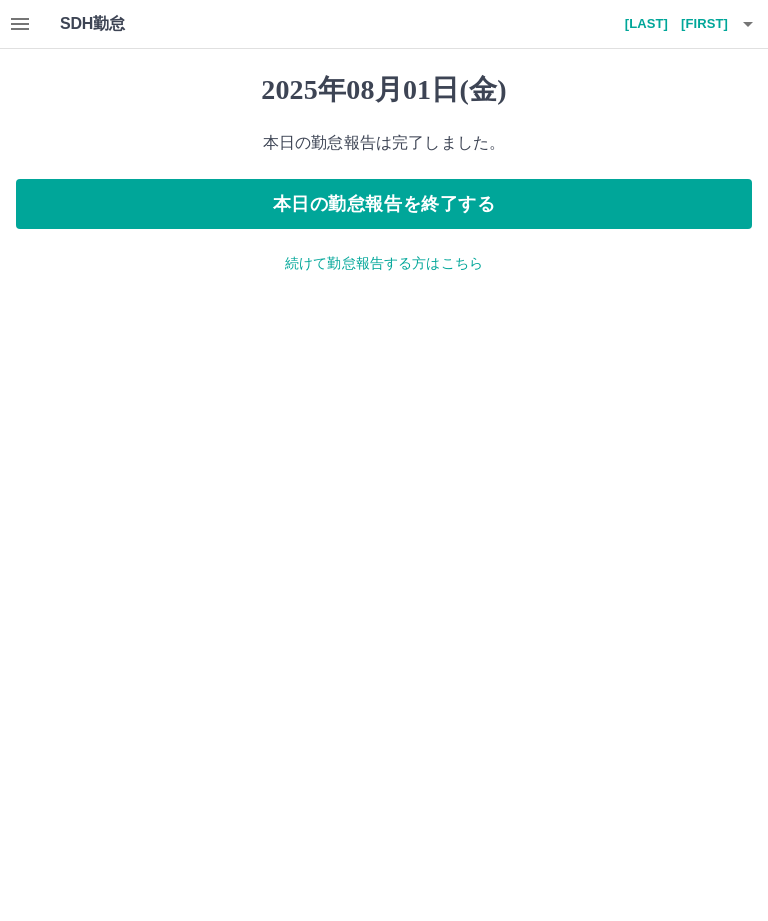 click on "続けて勤怠報告する方はこちら" at bounding box center (384, 263) 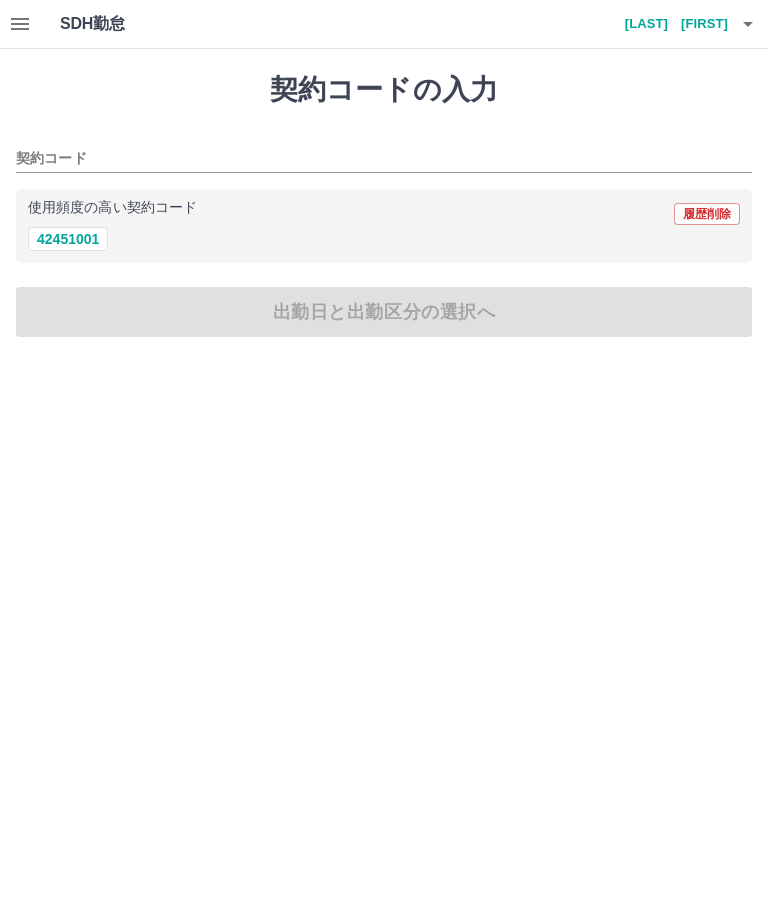 click on "契約コード" at bounding box center [369, 159] 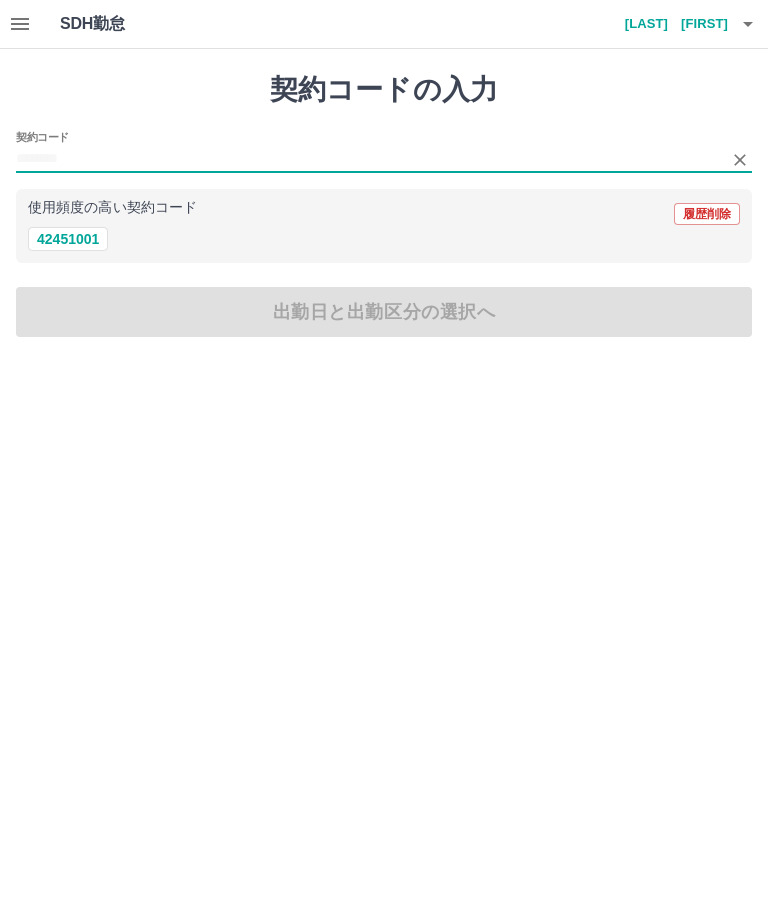 click on "42451001" at bounding box center [68, 239] 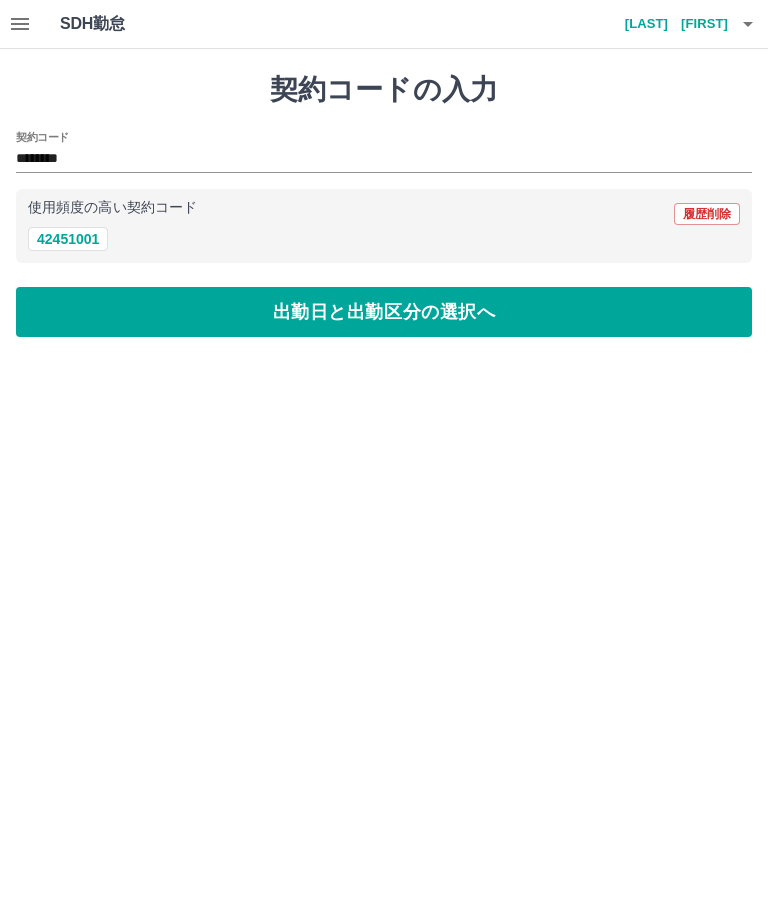 type on "********" 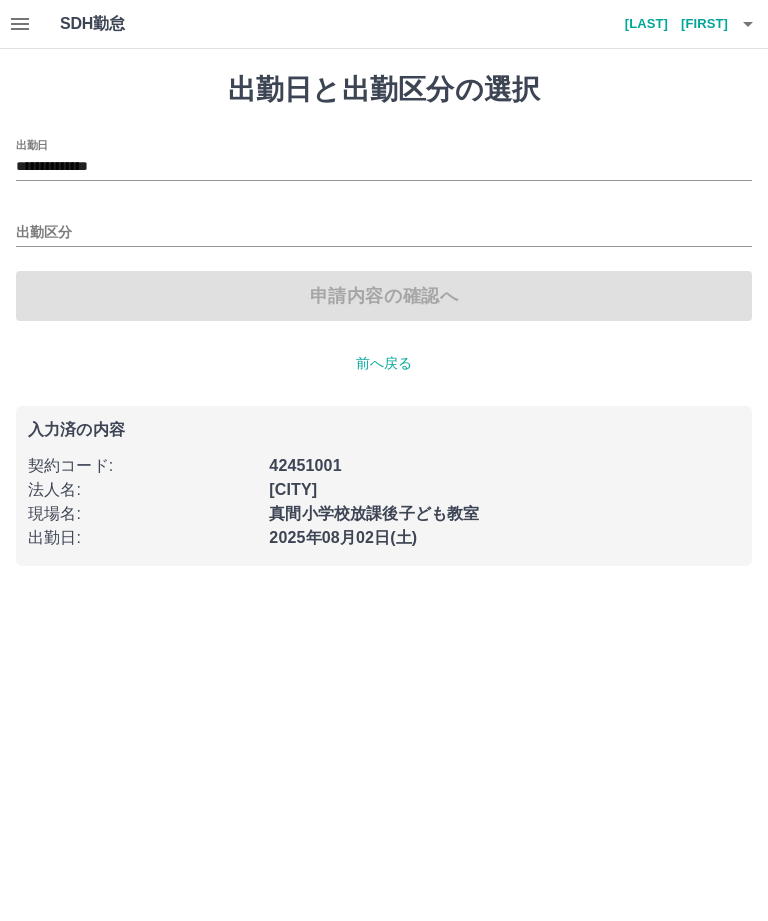 click on "**********" at bounding box center [384, 167] 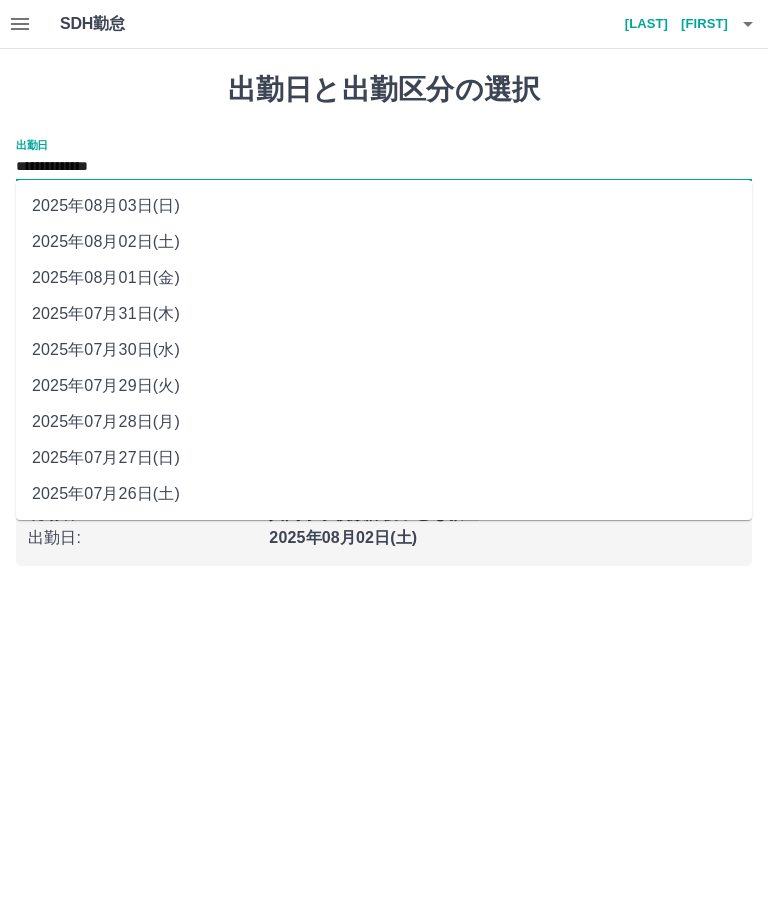 click on "2025年08月03日(日)" at bounding box center [384, 206] 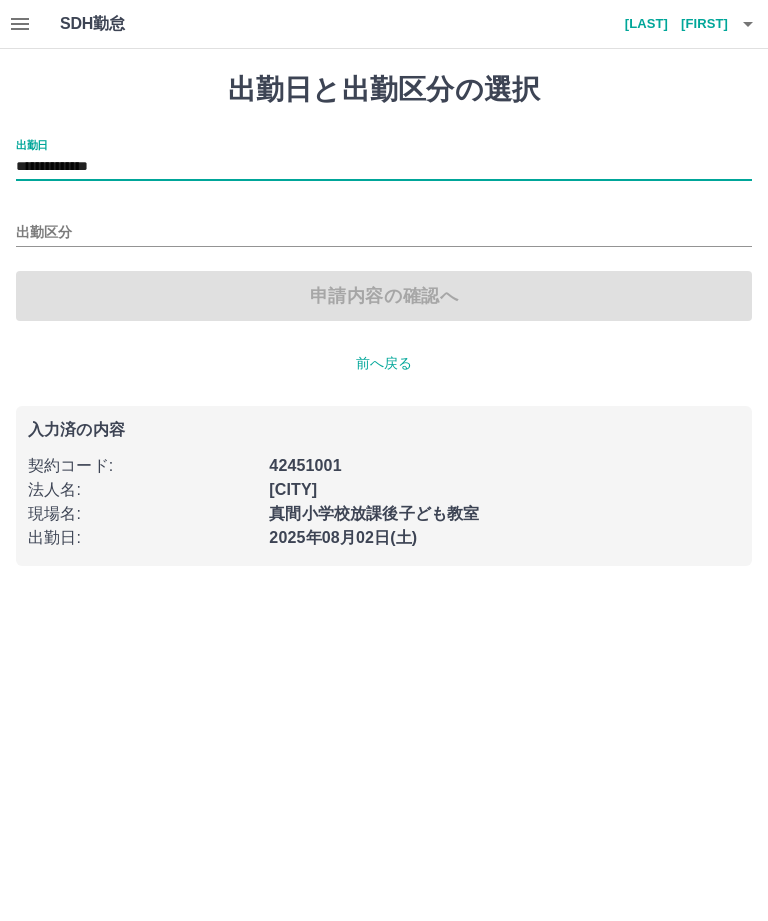 click on "出勤区分" at bounding box center (384, 233) 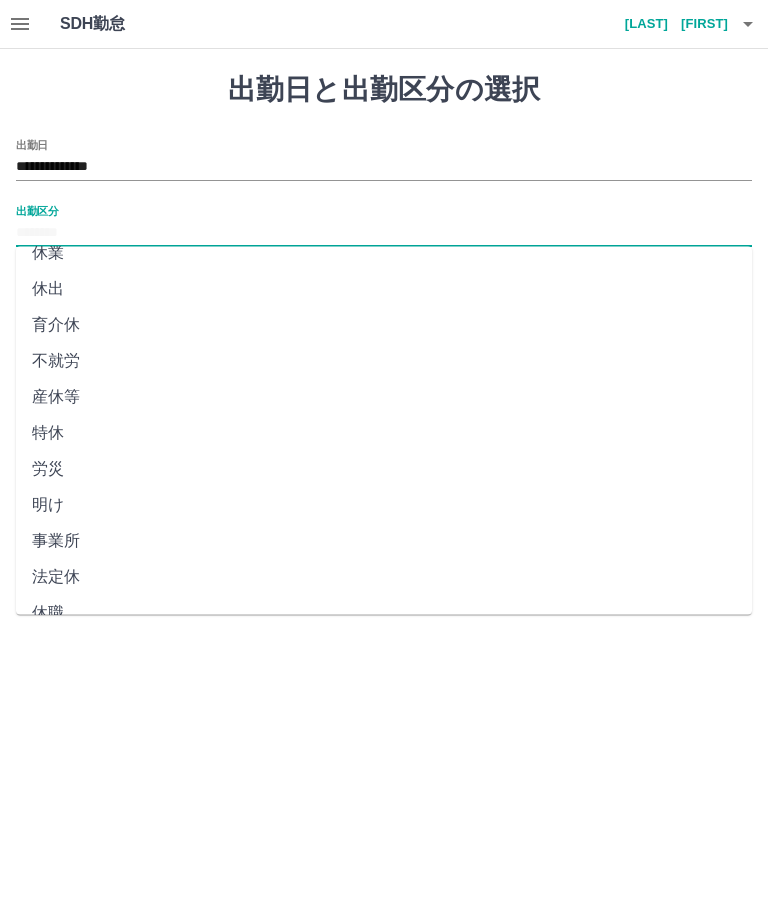 scroll, scrollTop: 270, scrollLeft: 0, axis: vertical 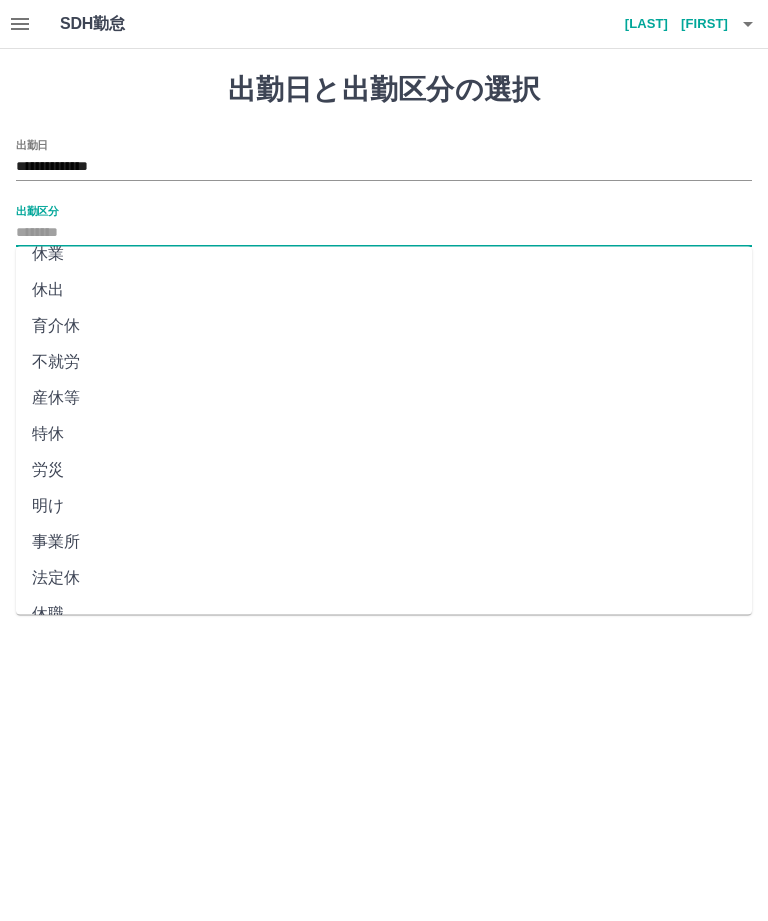 click on "法定休" at bounding box center [384, 579] 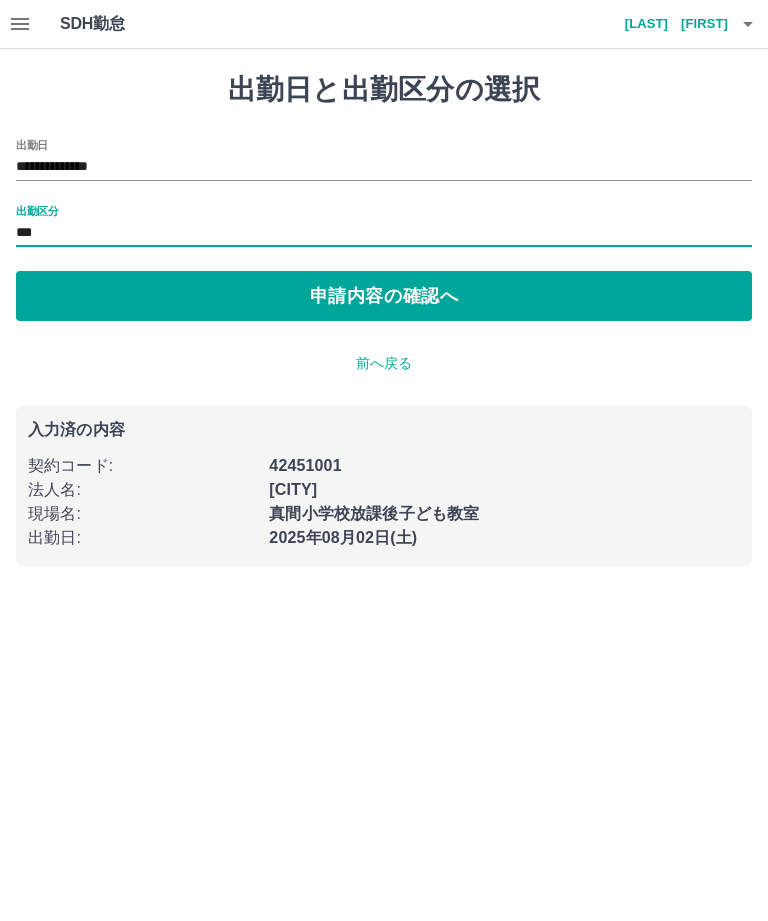 click on "申請内容の確認へ" at bounding box center [384, 296] 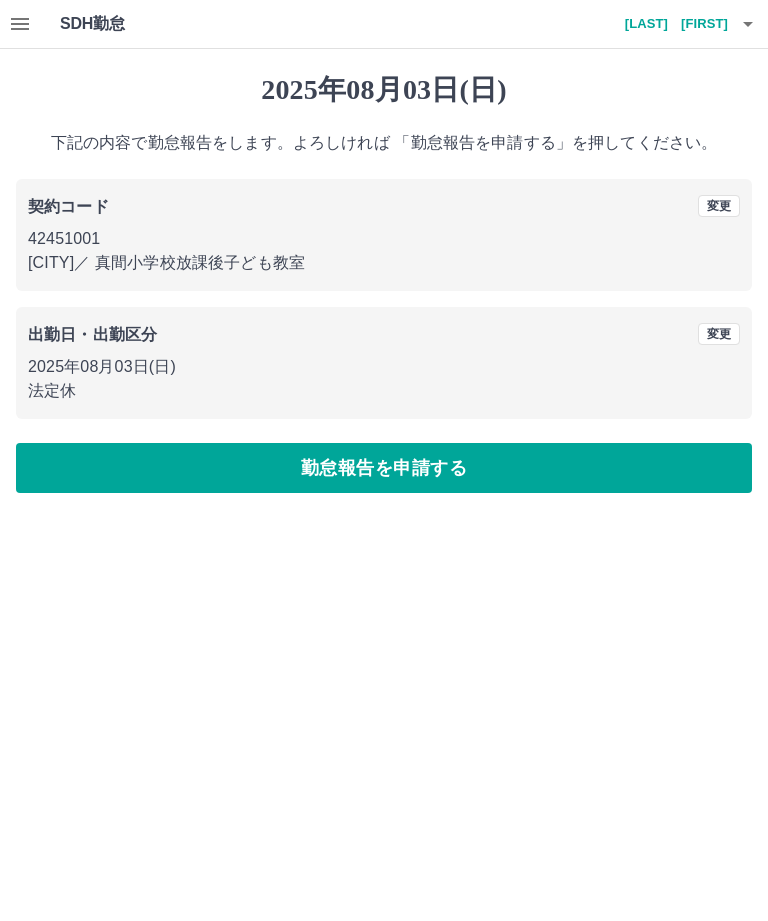 click on "勤怠報告を申請する" at bounding box center [384, 468] 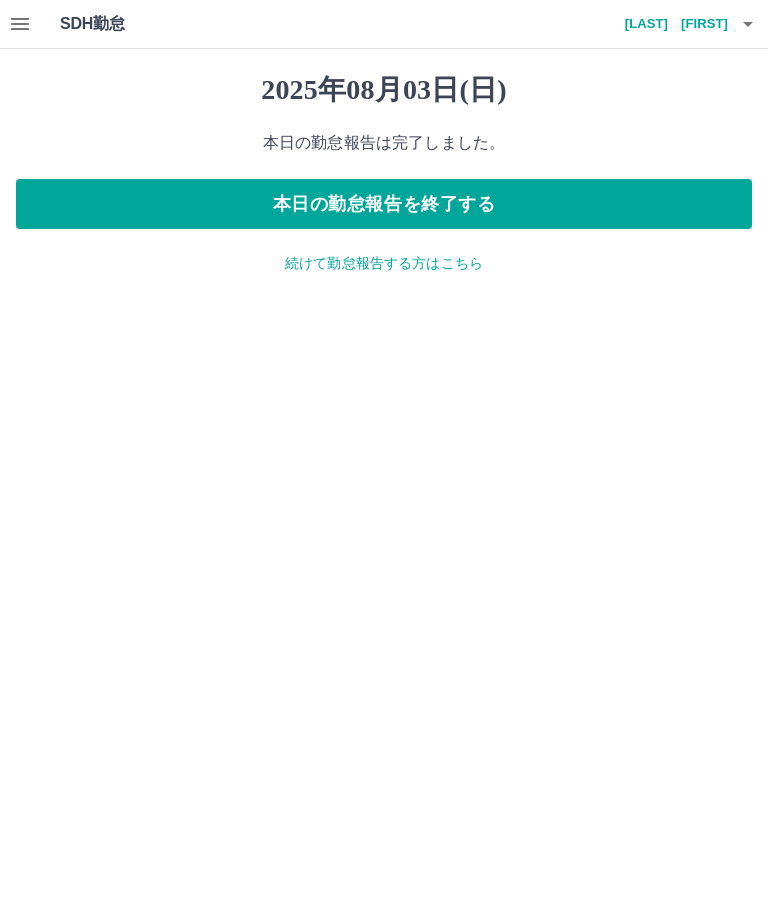 click on "本日の勤怠報告を終了する" at bounding box center [384, 204] 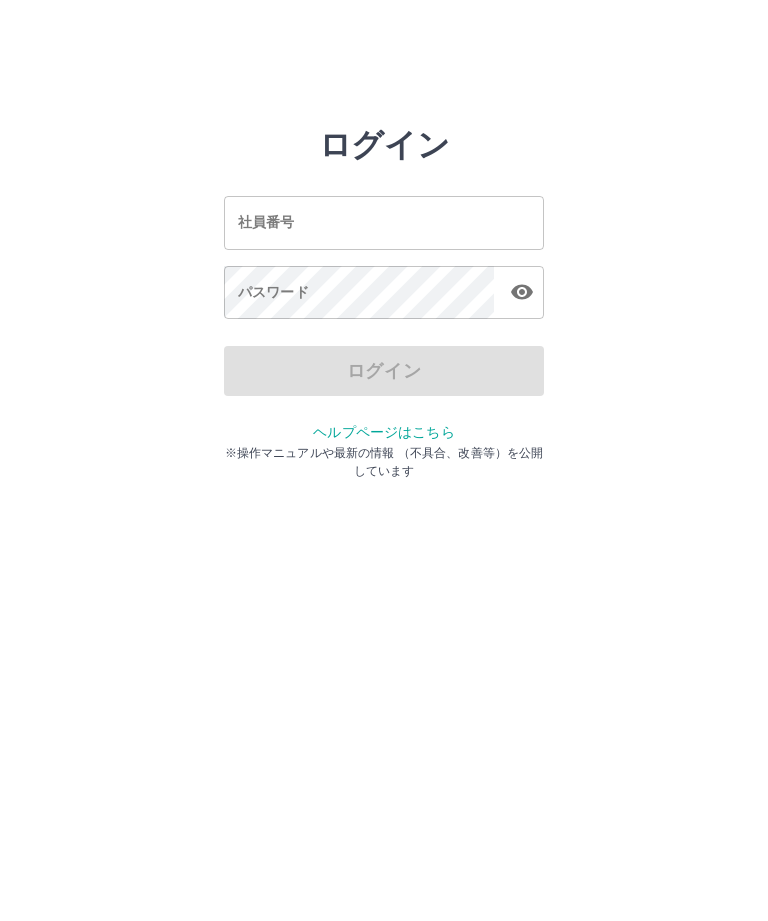 scroll, scrollTop: 0, scrollLeft: 0, axis: both 